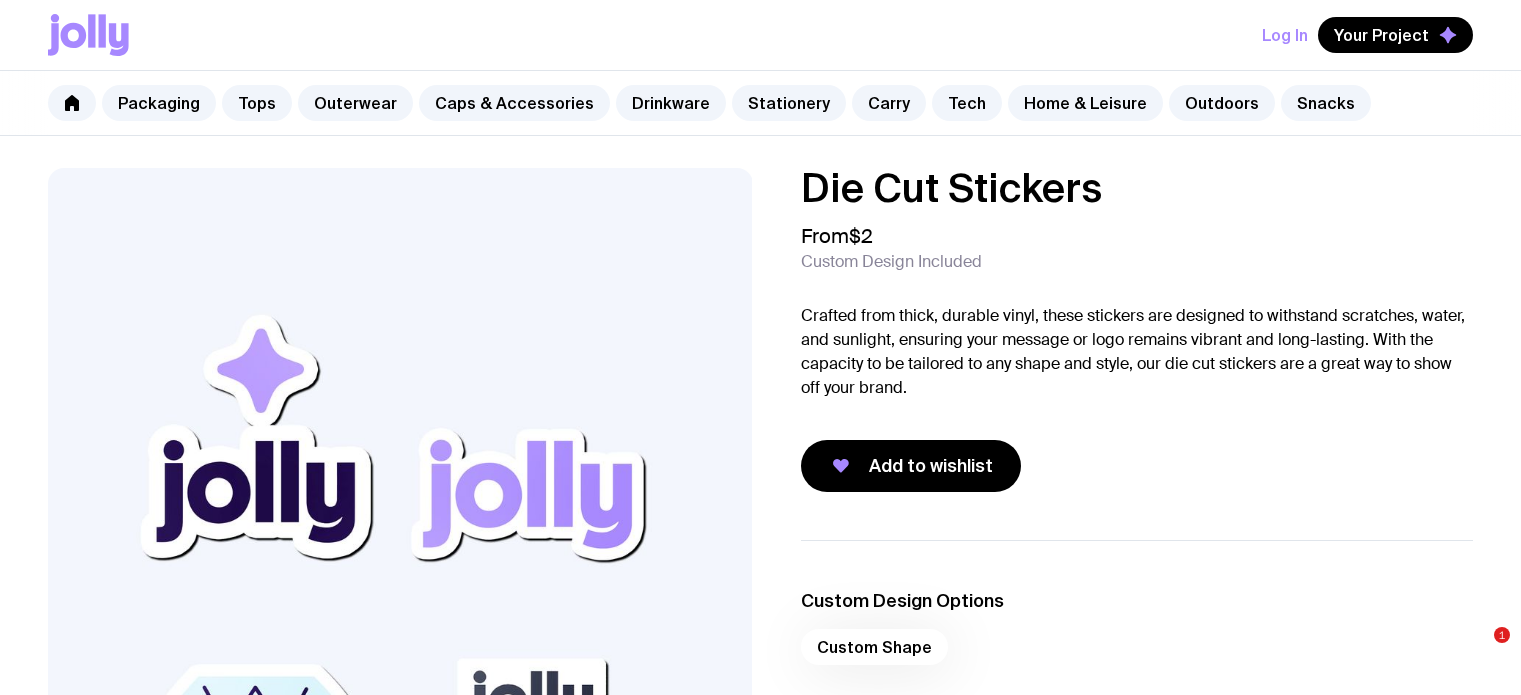 scroll, scrollTop: 0, scrollLeft: 0, axis: both 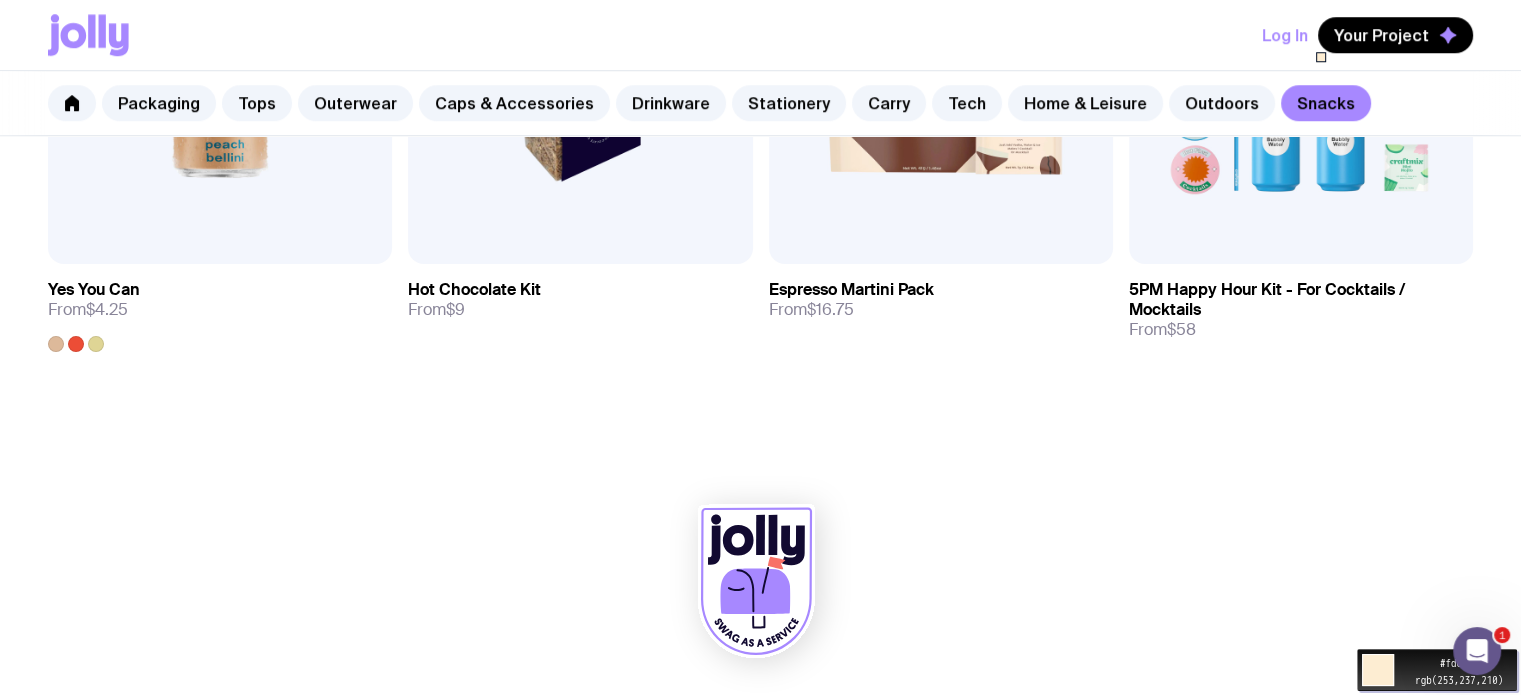 click on "Move your  🖱️  to pick a color #fdedd2 rgb(253,237,210)" at bounding box center (760, -553) 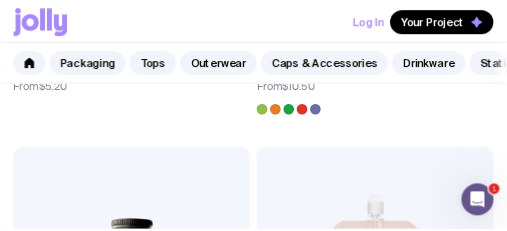 scroll, scrollTop: 1801, scrollLeft: 0, axis: vertical 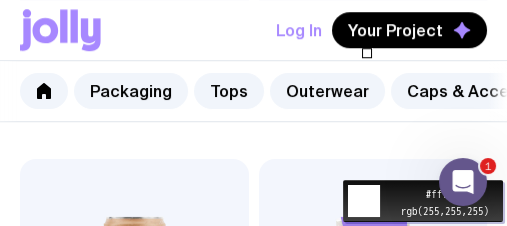 click on "Move your  🖱️  to pick a color #ffffff rgb(255,255,255)" at bounding box center (760, 450) 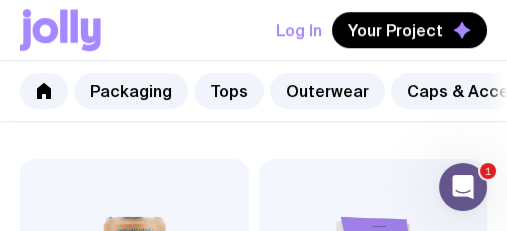 click on "Log In  Your Project" at bounding box center [253, 30] 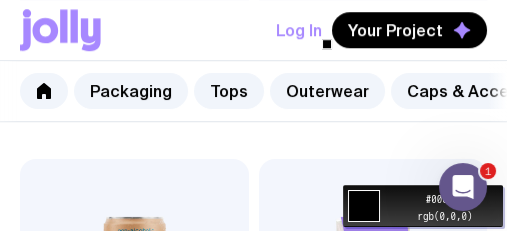 click on "Move your  🖱️  to pick a color #000000 rgb(0,0,0)" at bounding box center [253, -281] 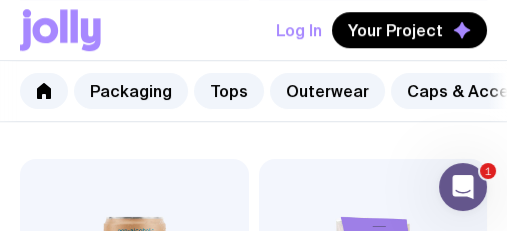 click on "Log In  Your Project" at bounding box center (253, 30) 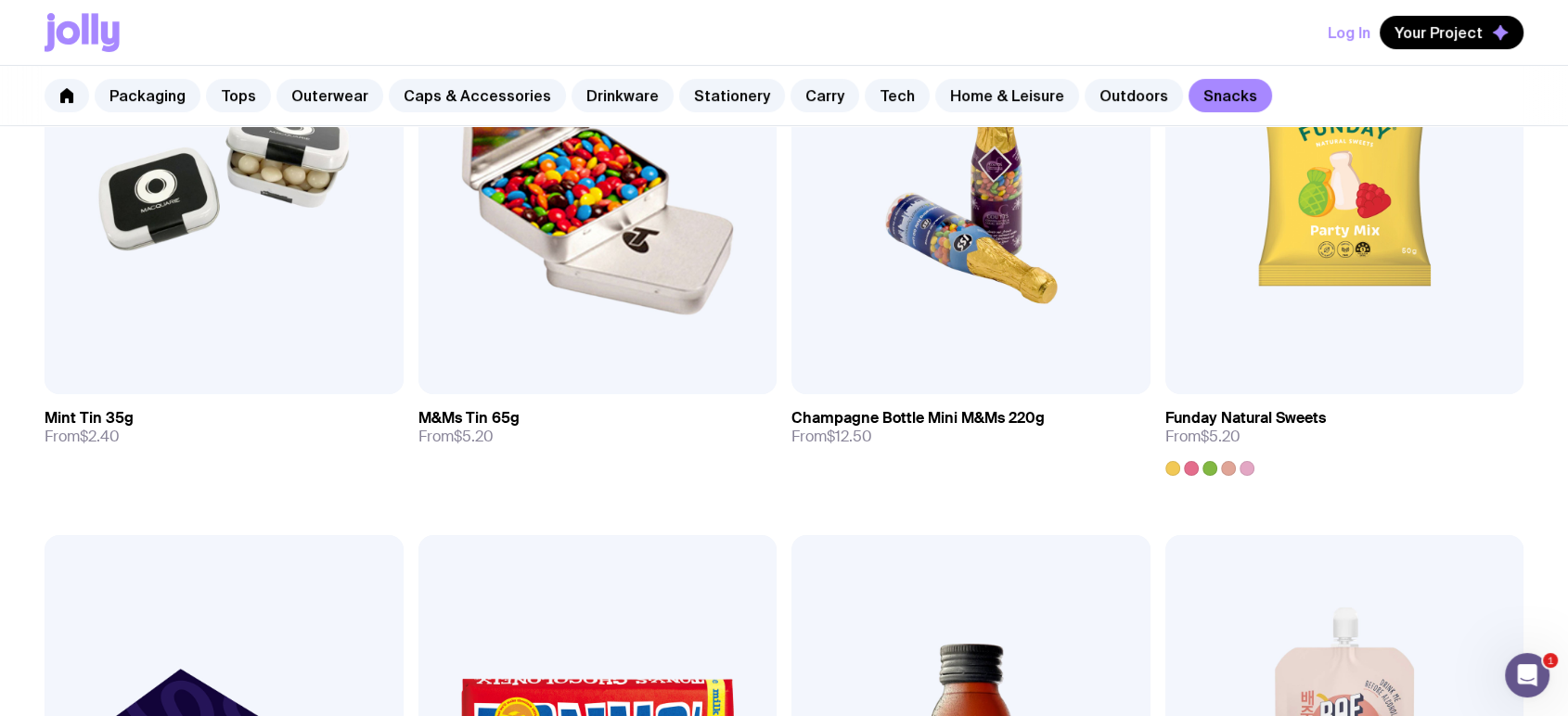 scroll, scrollTop: 96, scrollLeft: 0, axis: vertical 